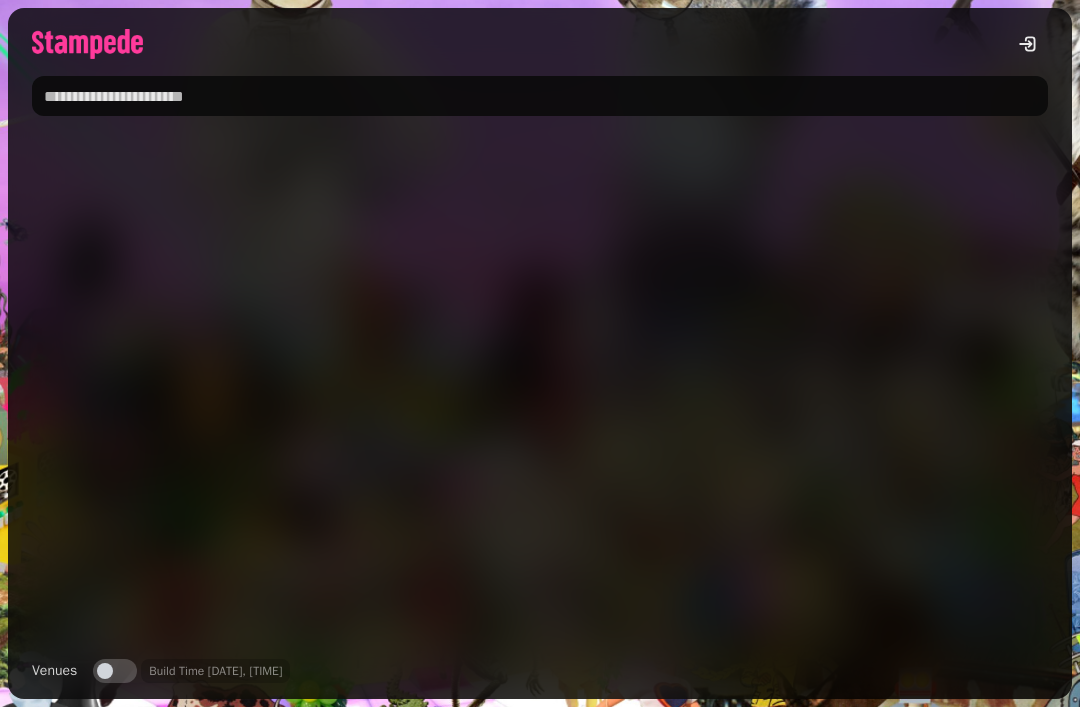 scroll, scrollTop: 0, scrollLeft: 0, axis: both 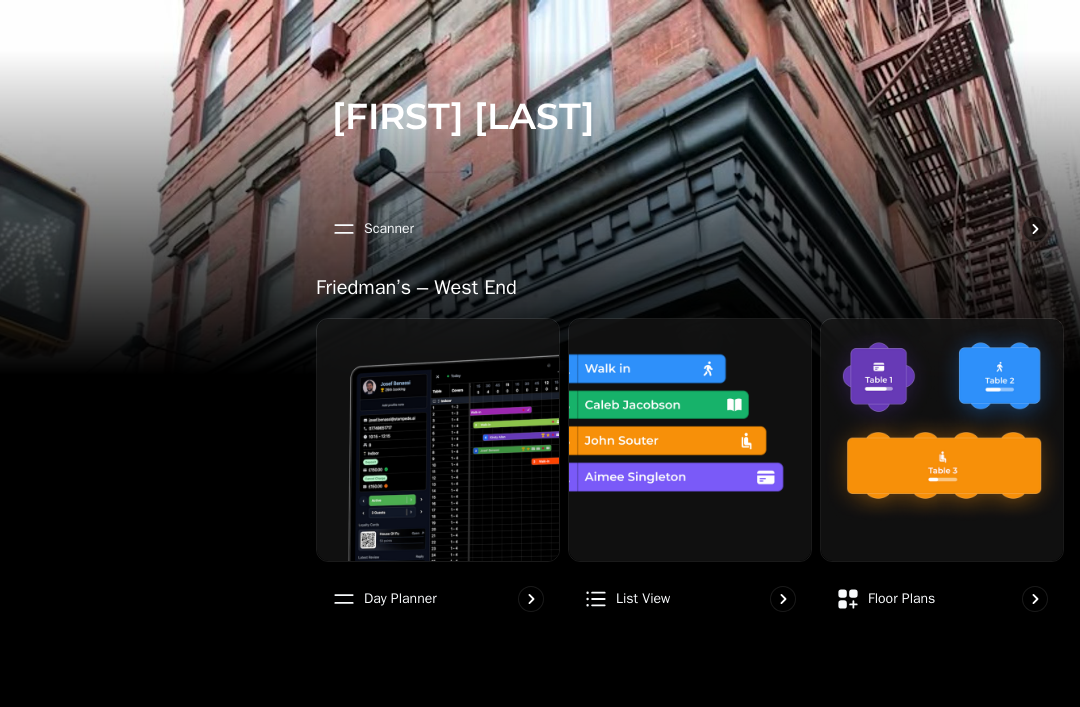 click on "Day planner" at bounding box center [438, 599] 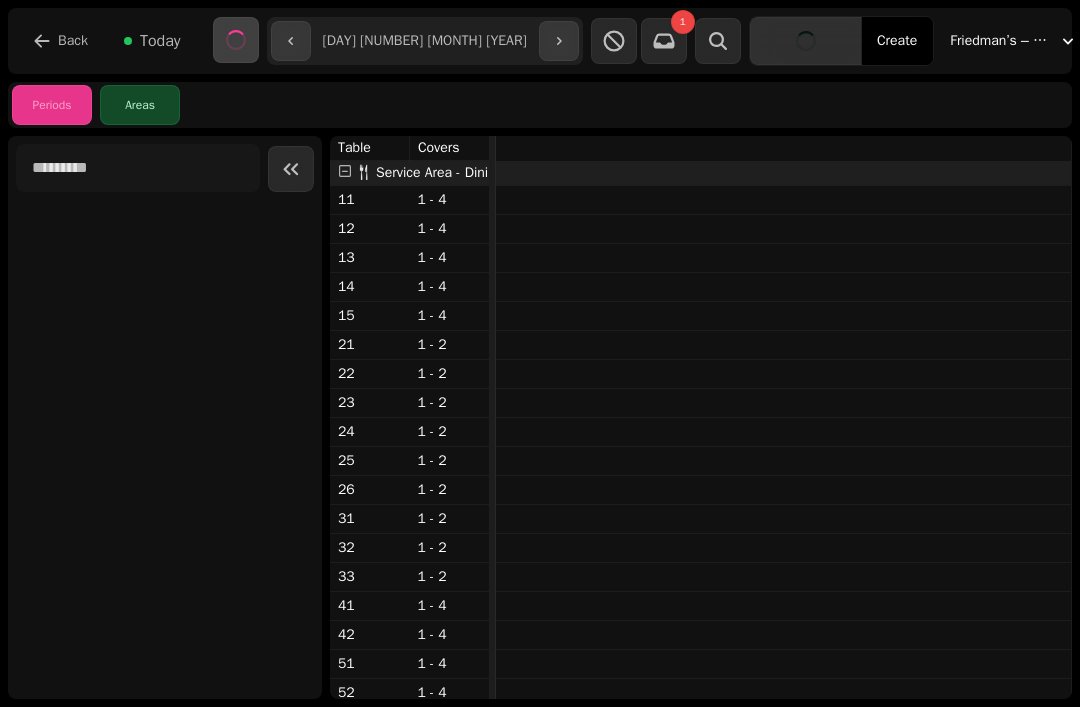 click 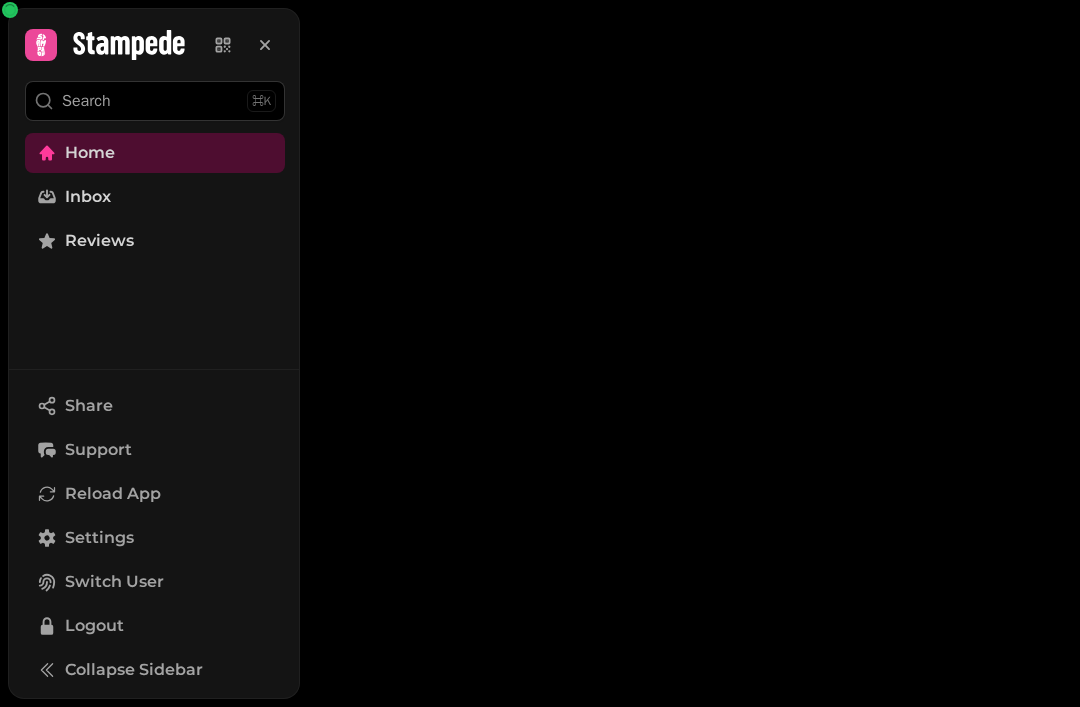 scroll, scrollTop: 0, scrollLeft: 0, axis: both 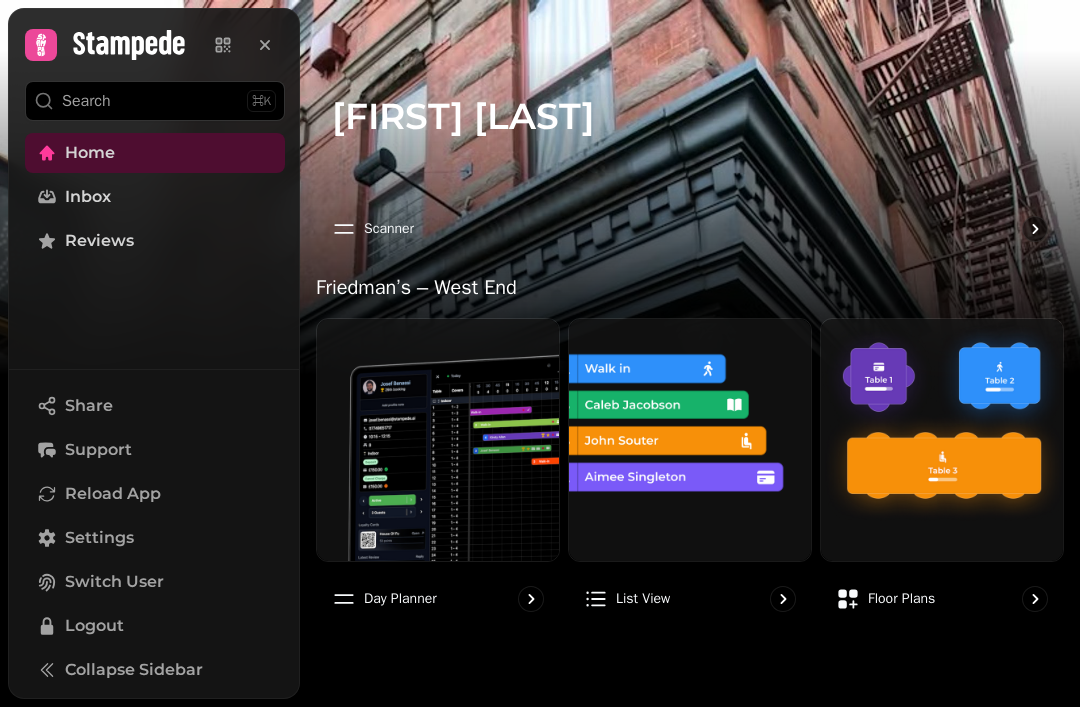 click on "Reload App" at bounding box center [155, 494] 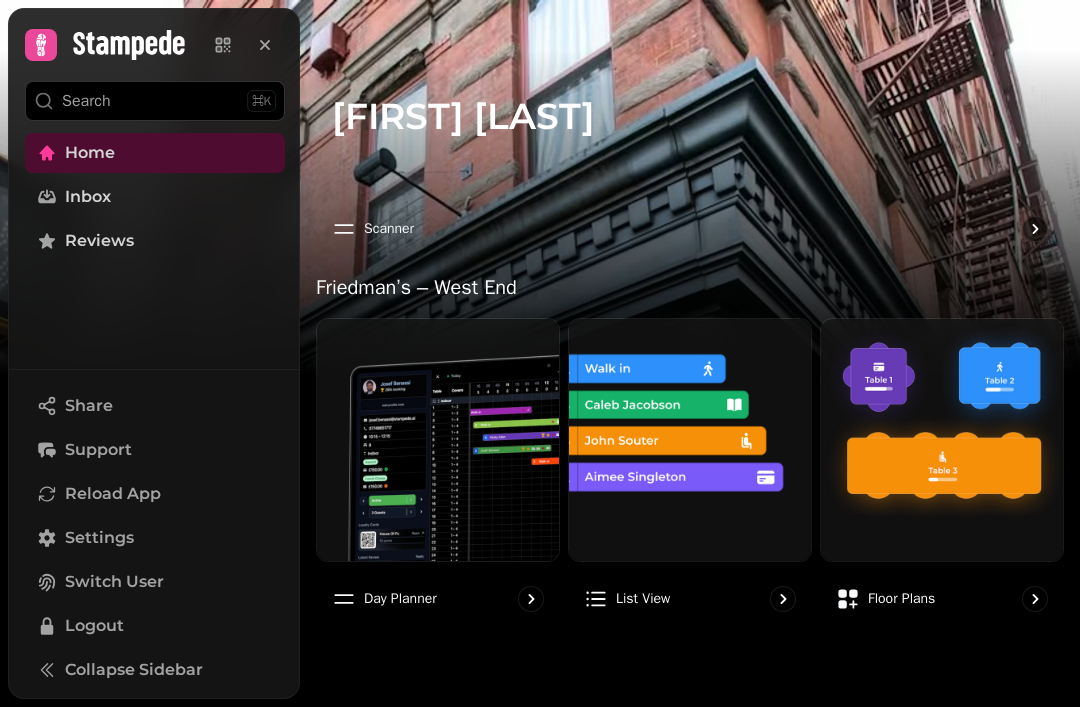 click on "Reload App" at bounding box center (155, 494) 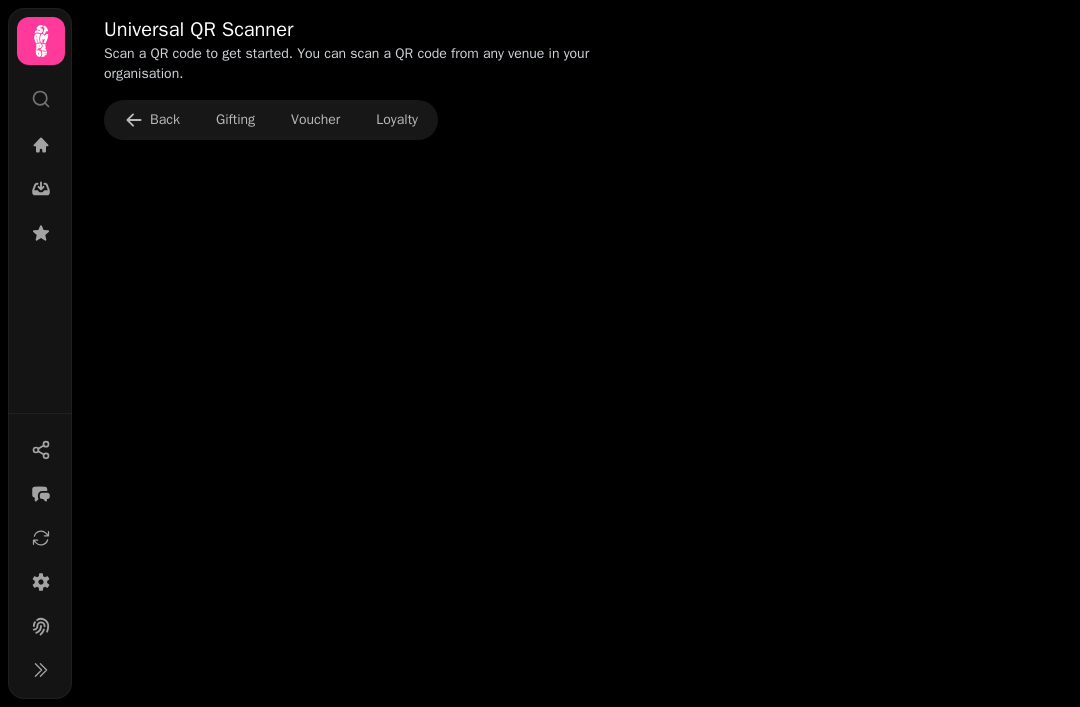click at bounding box center (41, 265) 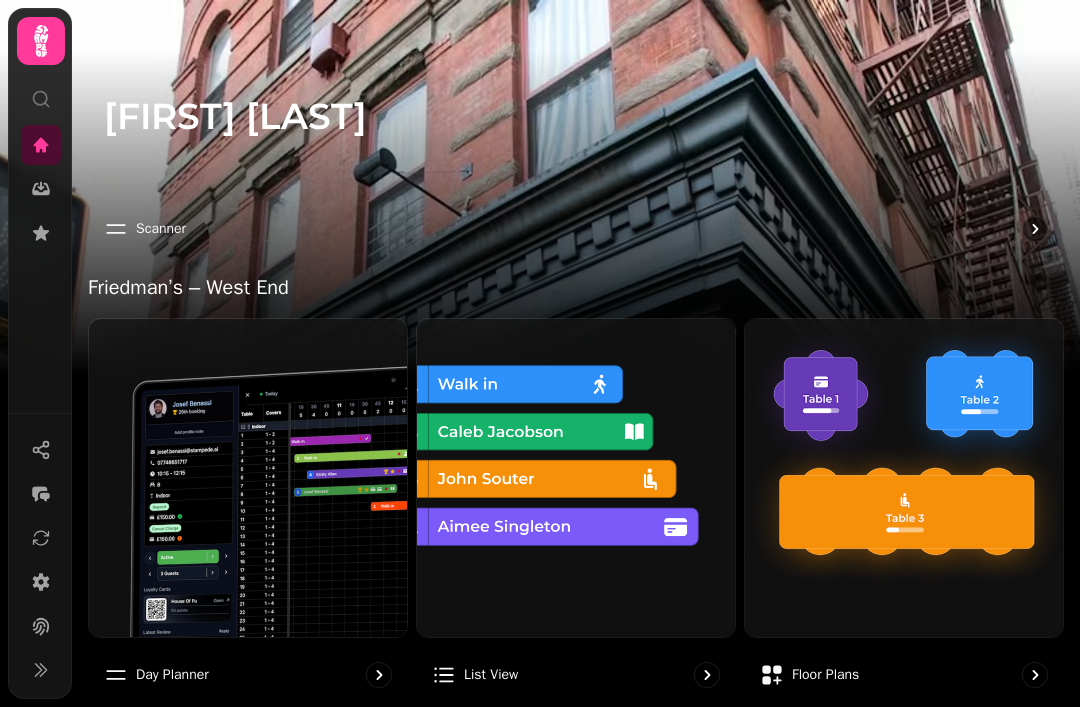 click 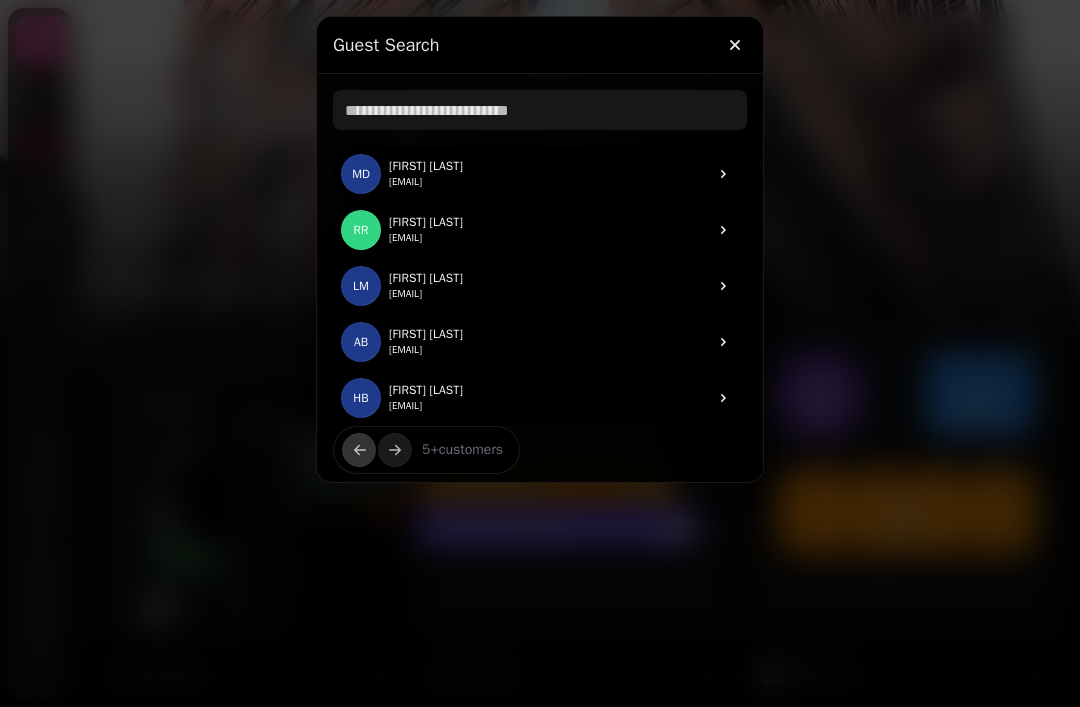 click at bounding box center (735, 45) 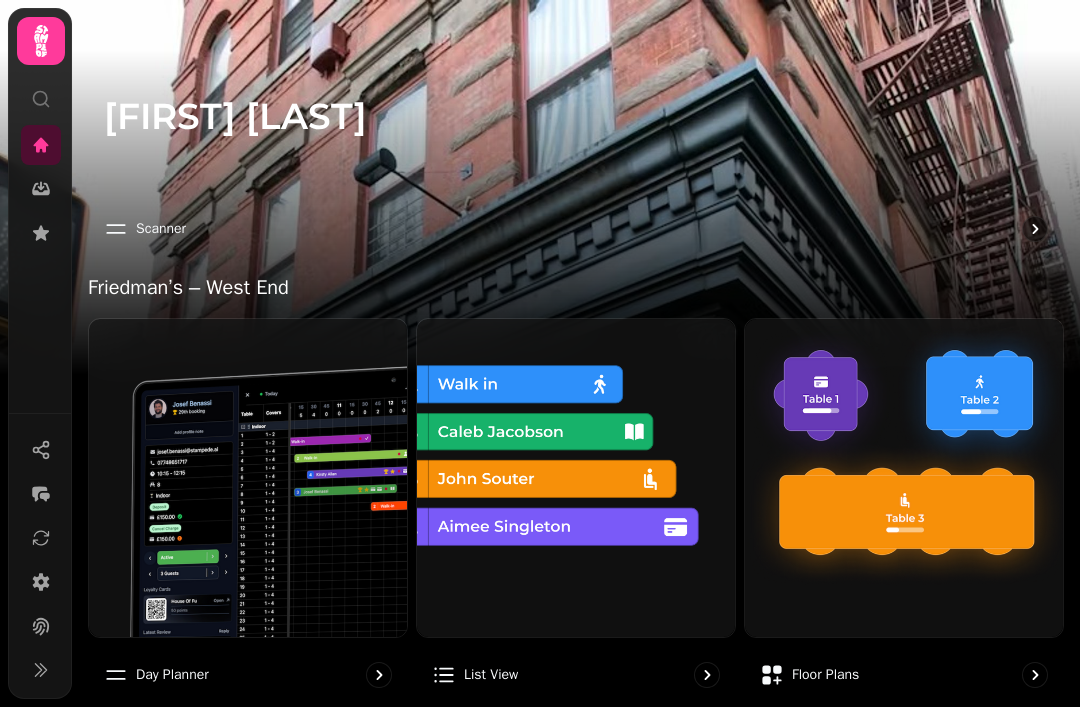 click 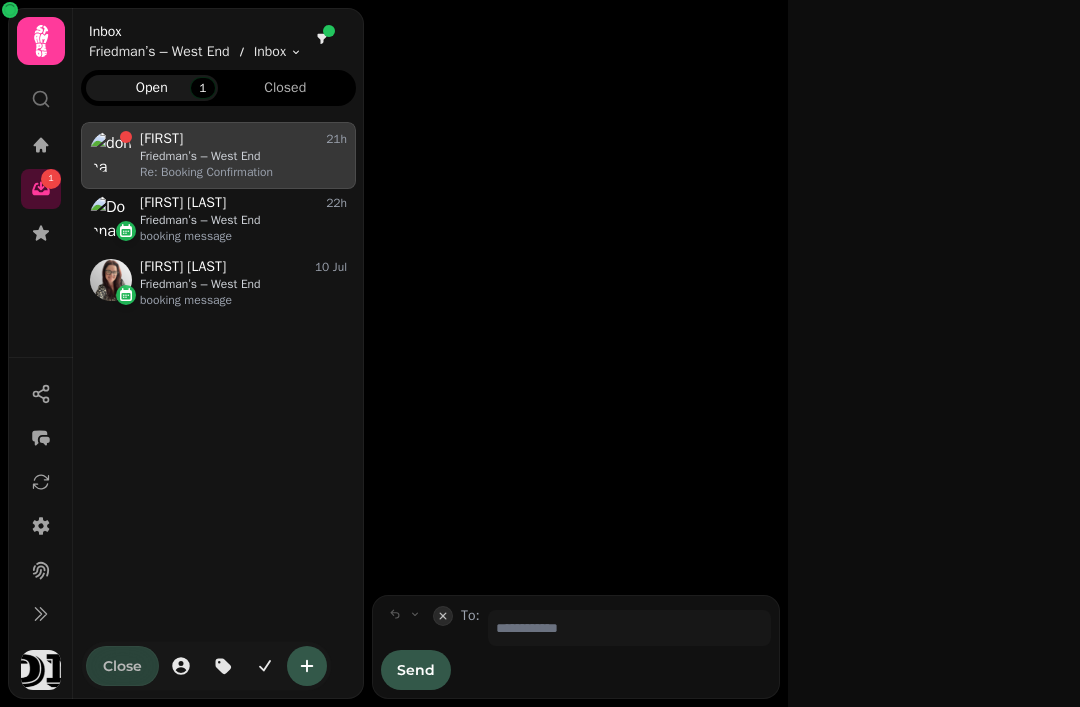 scroll, scrollTop: 1, scrollLeft: 1, axis: both 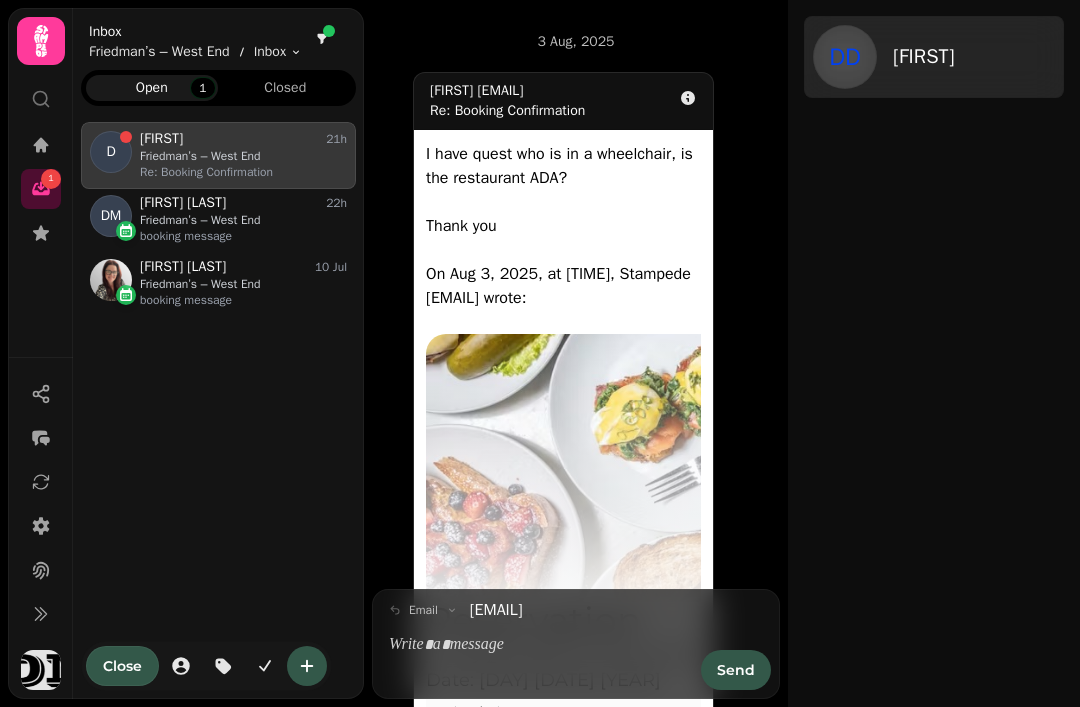 click on "Friedman’s – West End" at bounding box center (243, 220) 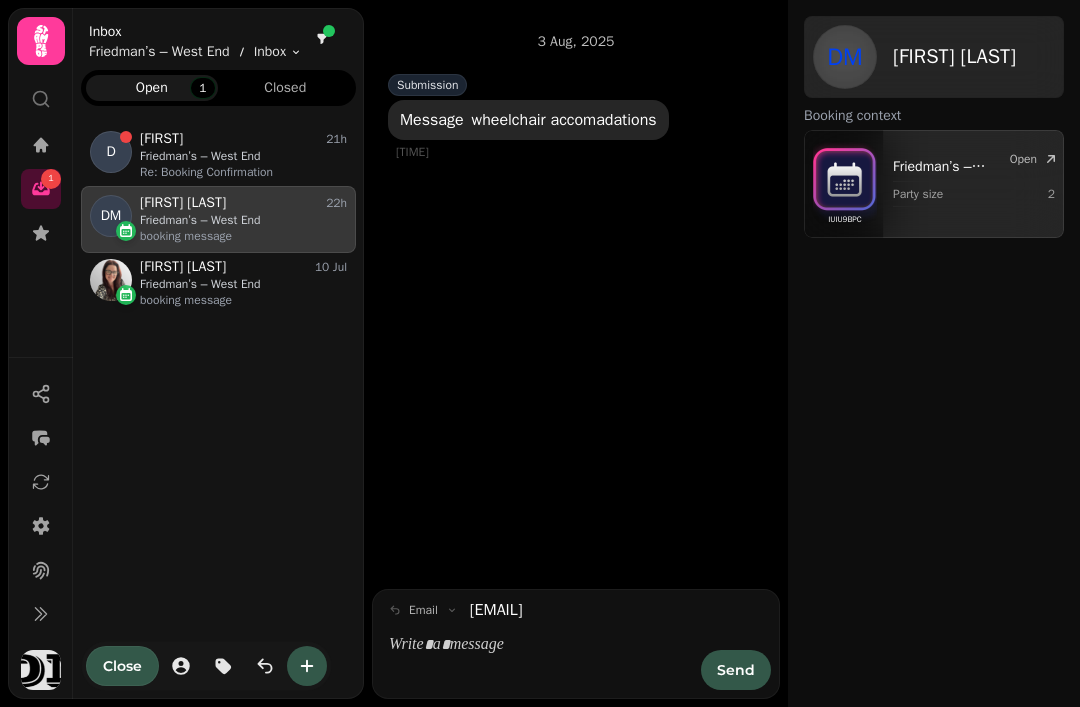 click on "MS Melody Schwartz 10 Jul Friedman’s – West End booking message" at bounding box center [218, 283] 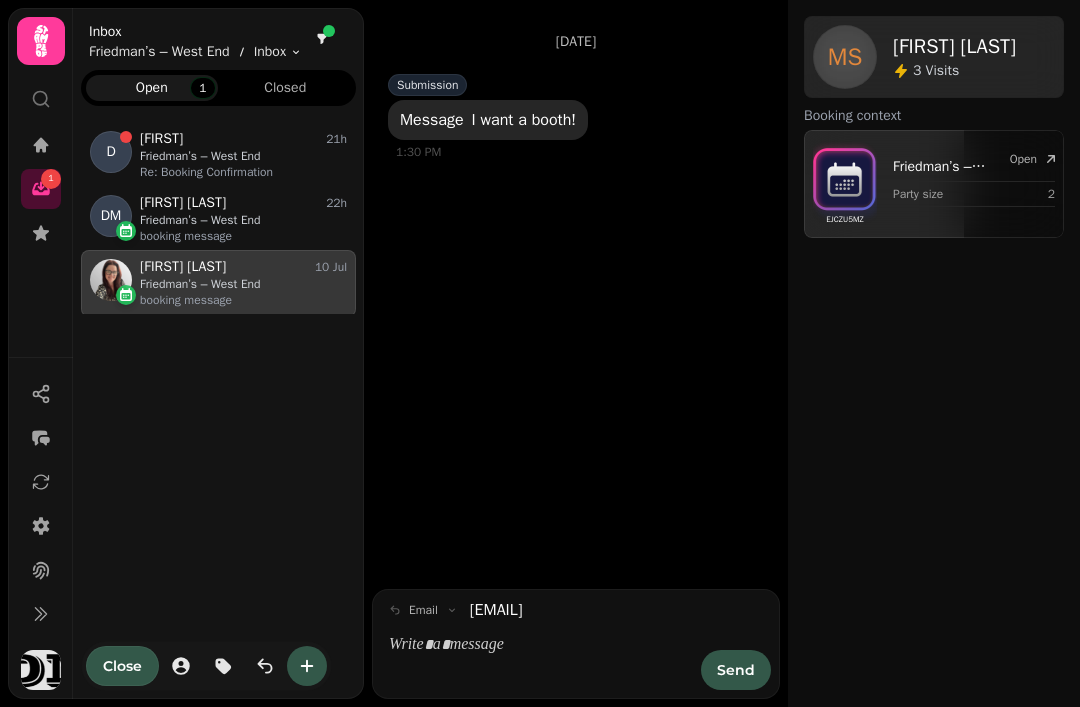 click on "Friedman’s – West End" at bounding box center (243, 156) 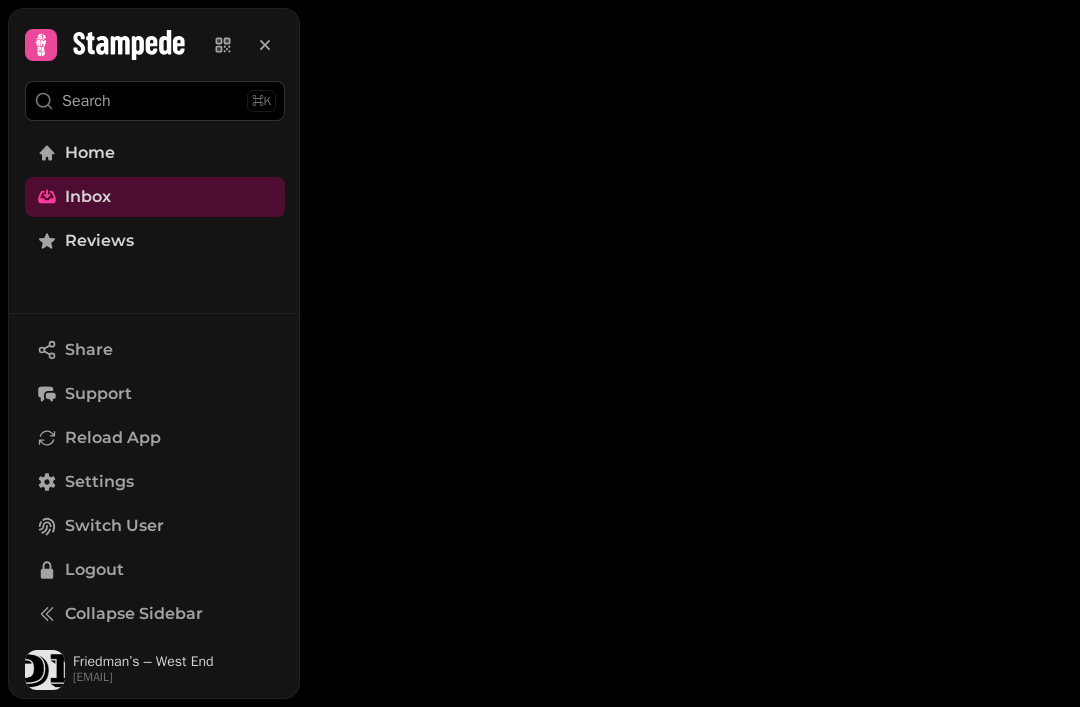 scroll, scrollTop: 0, scrollLeft: 0, axis: both 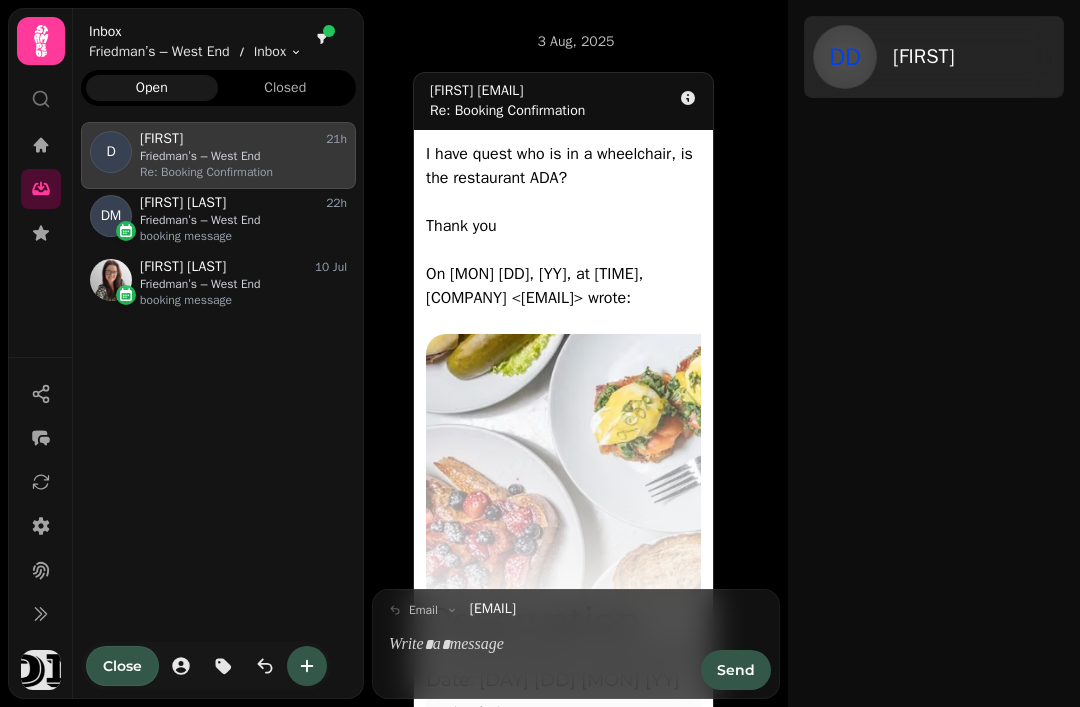 click at bounding box center [41, 394] 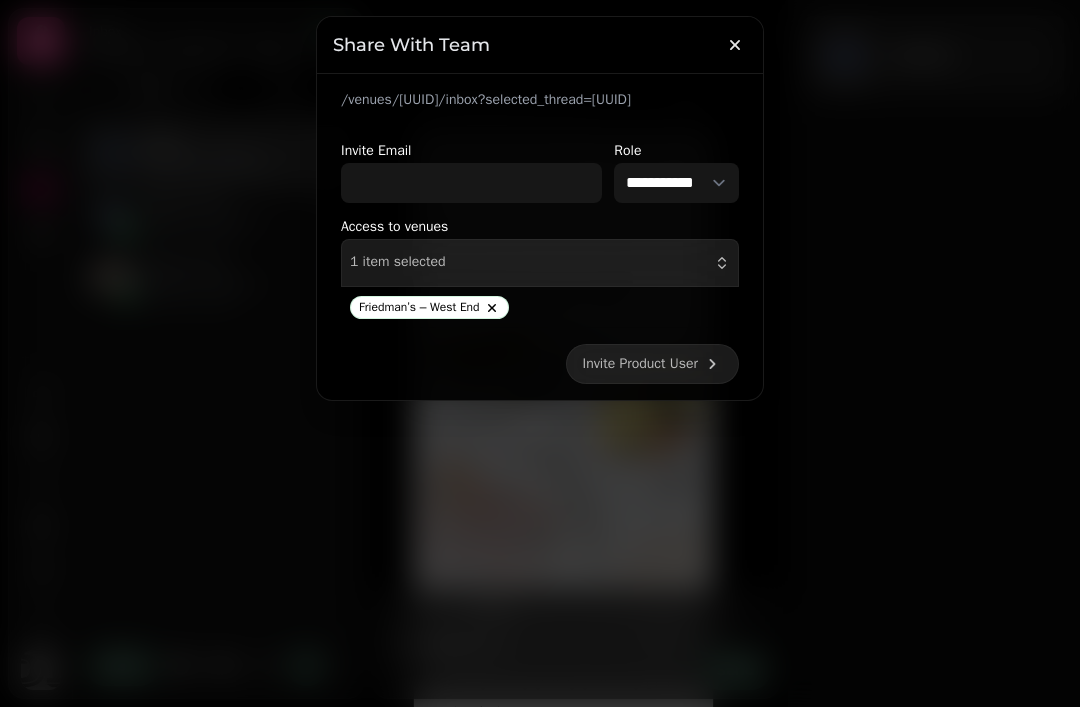 click 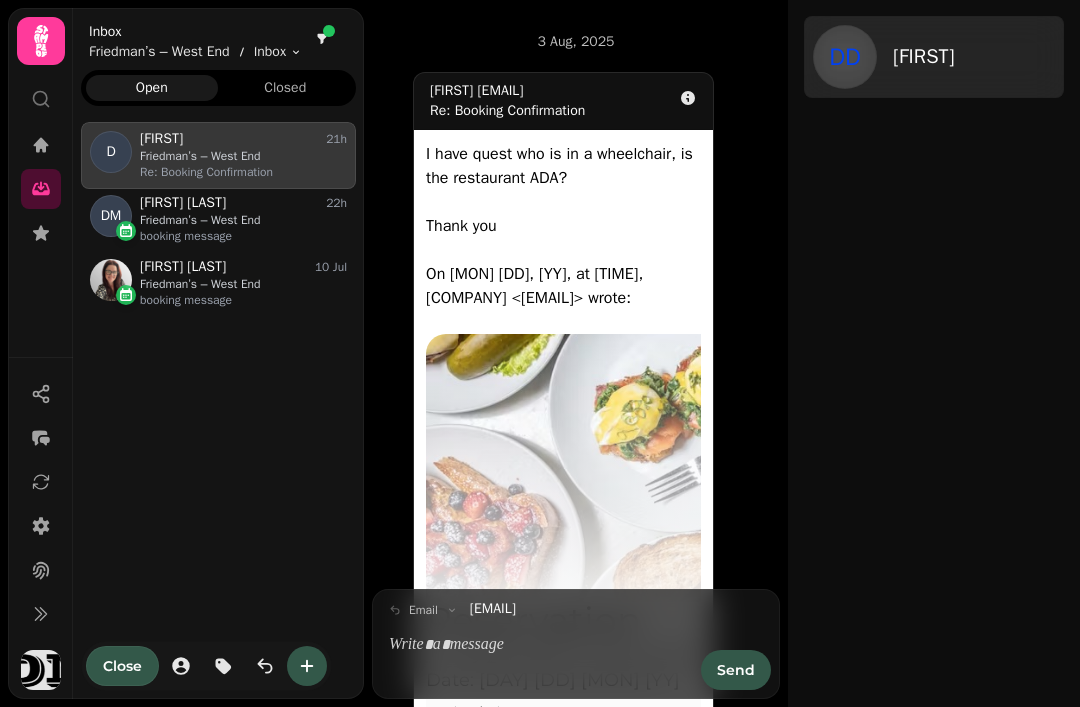 click 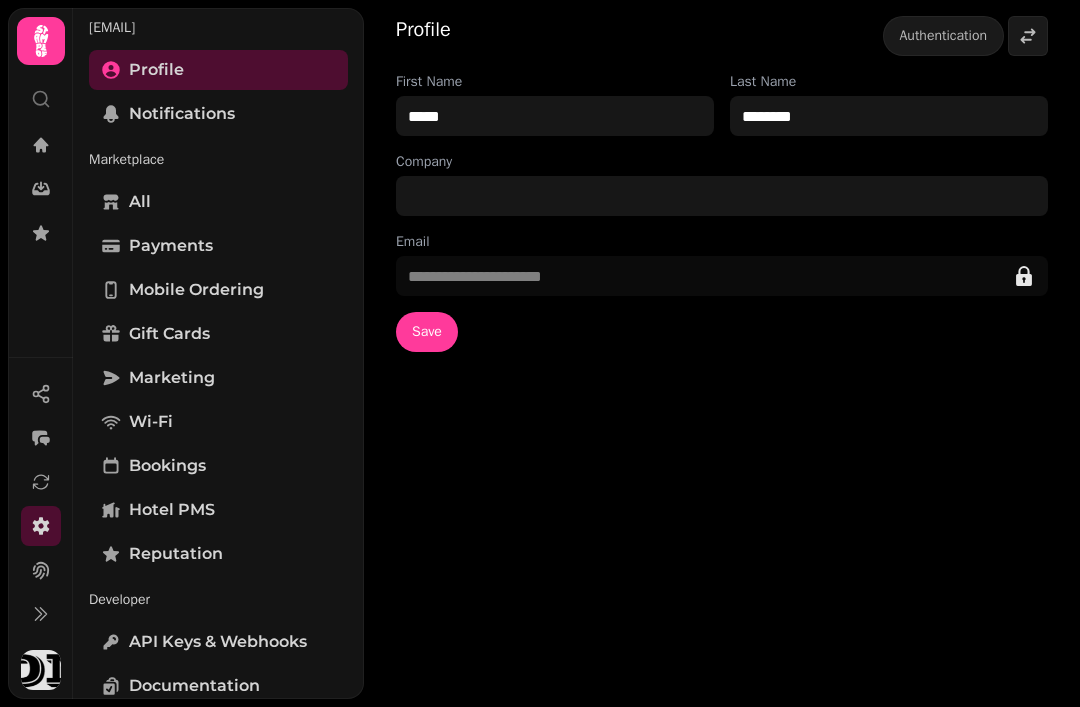 scroll, scrollTop: 103, scrollLeft: 0, axis: vertical 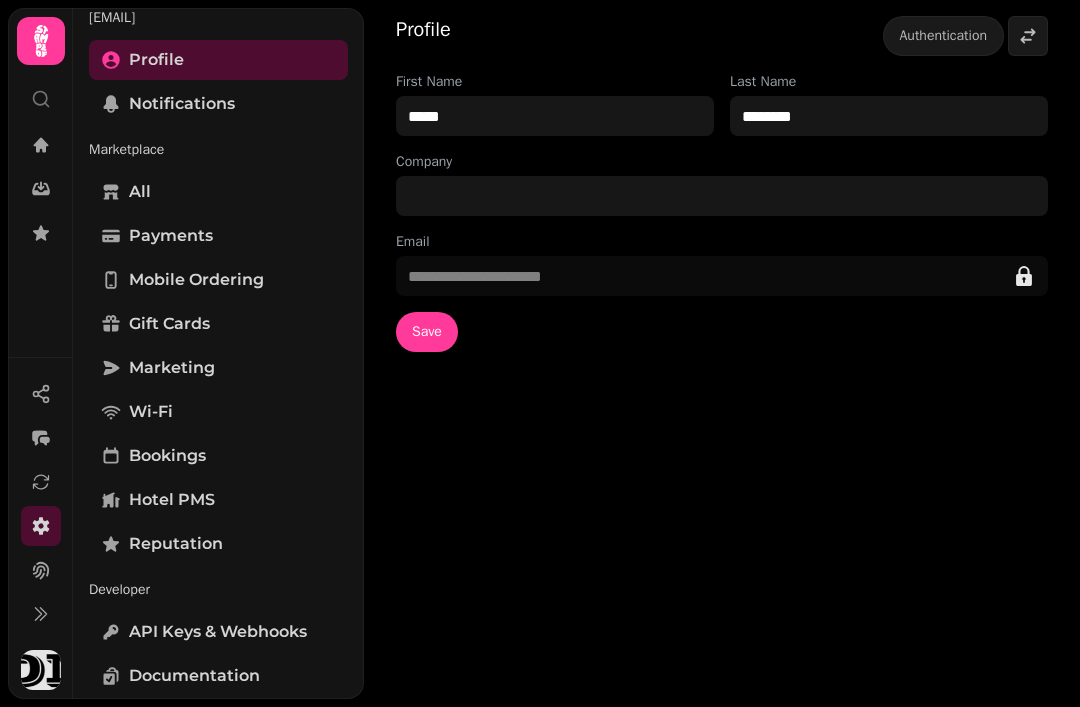 click on "Bookings" at bounding box center (218, 456) 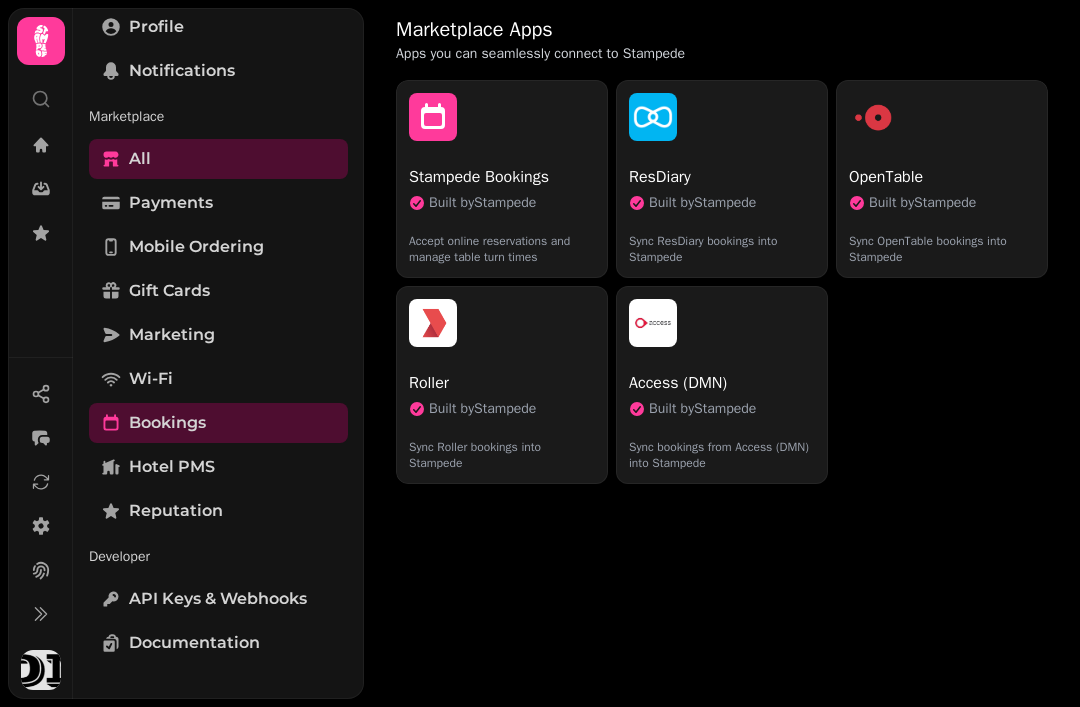 scroll, scrollTop: 136, scrollLeft: 0, axis: vertical 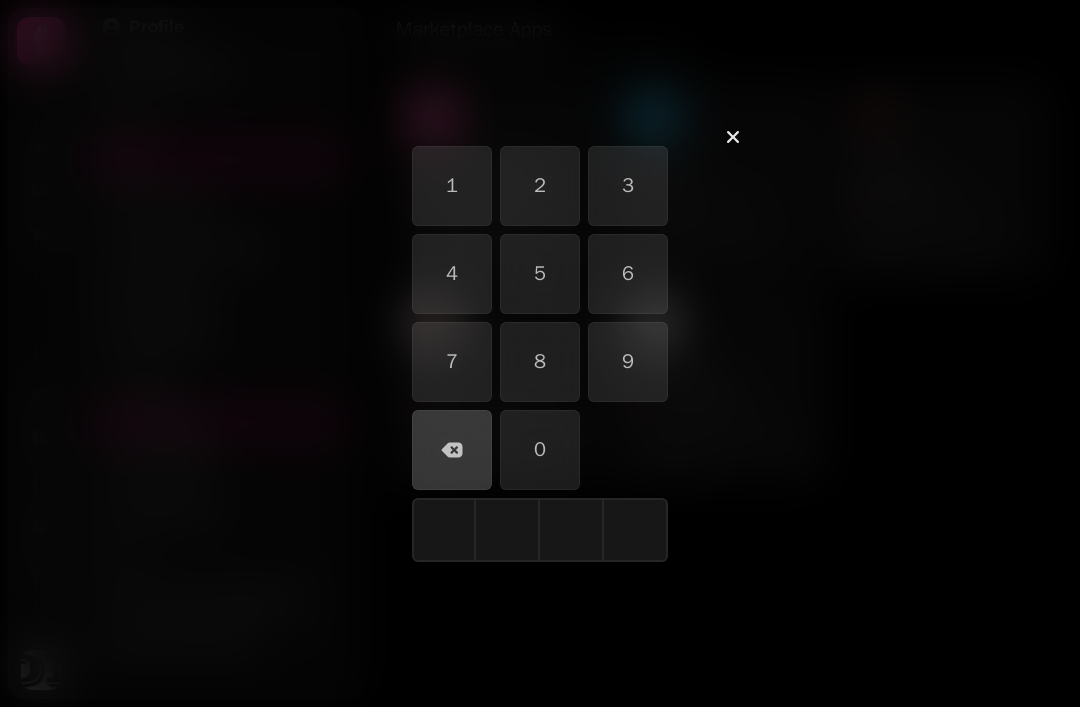 click 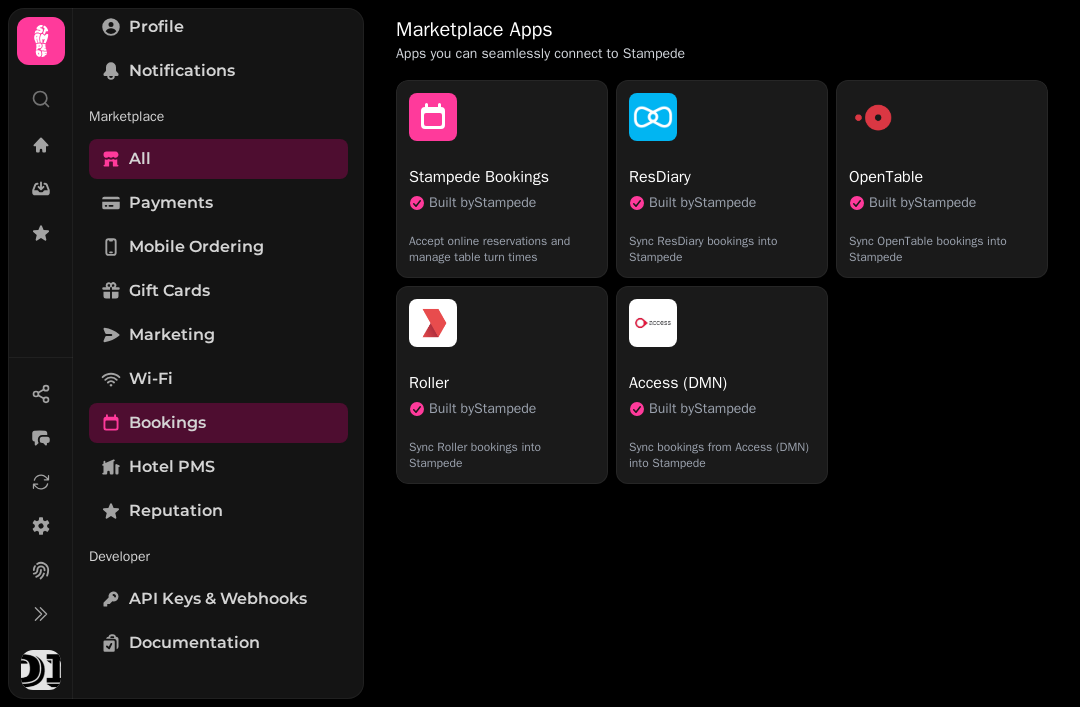 click 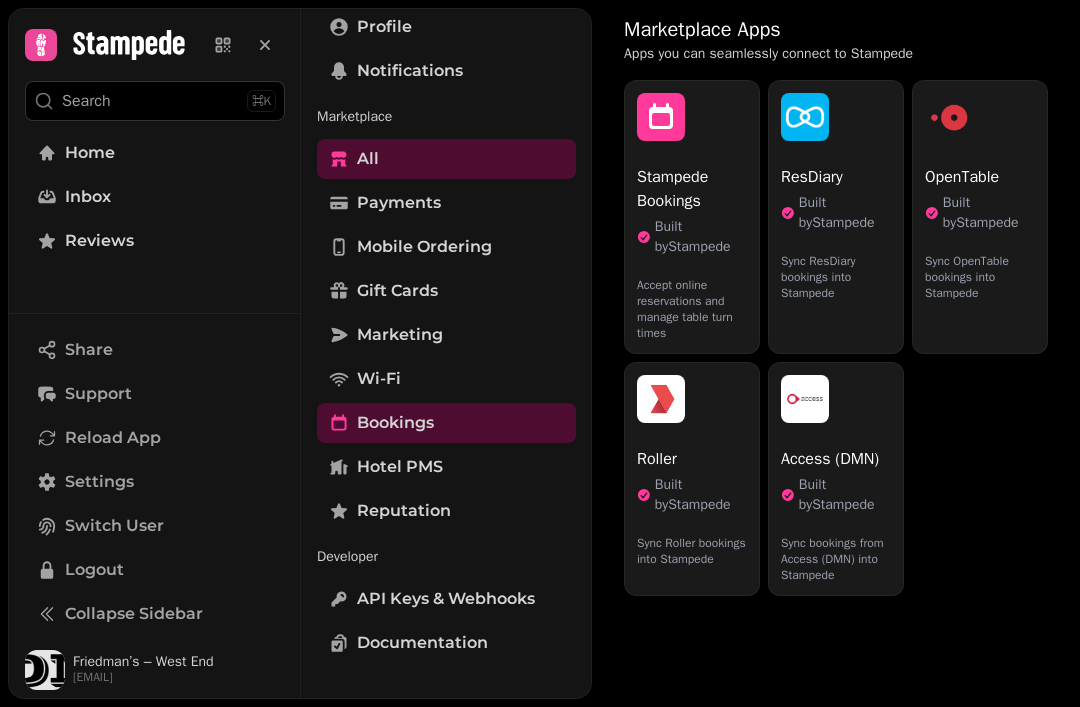 click on "Reviews" at bounding box center [155, 241] 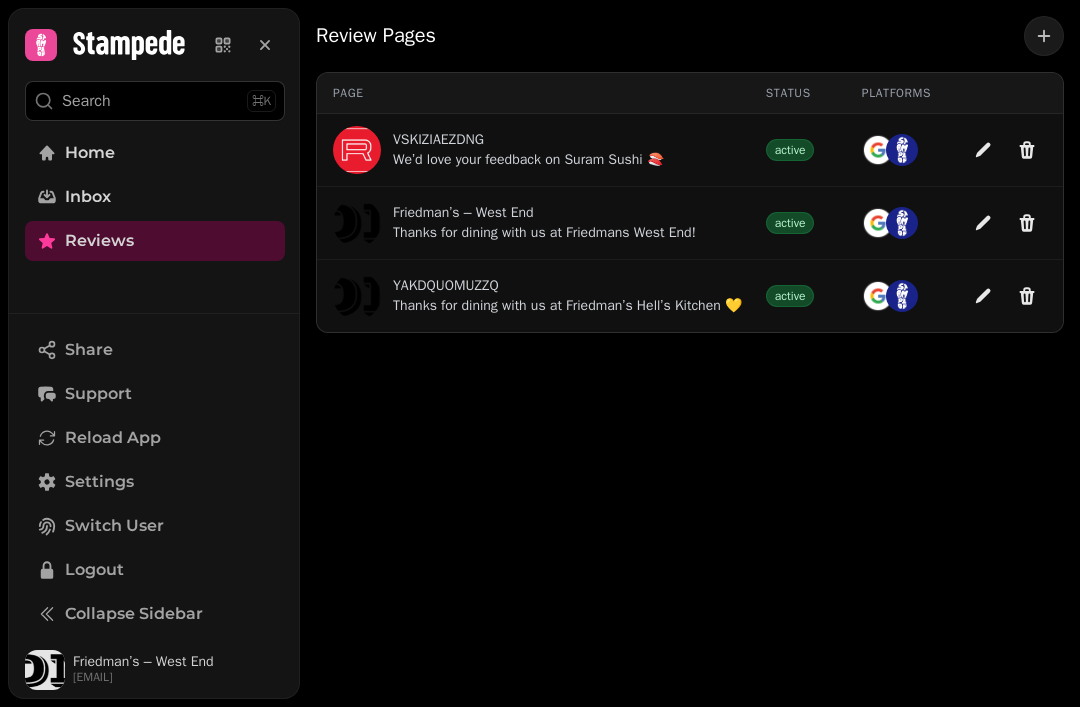 click on "Home" at bounding box center (155, 153) 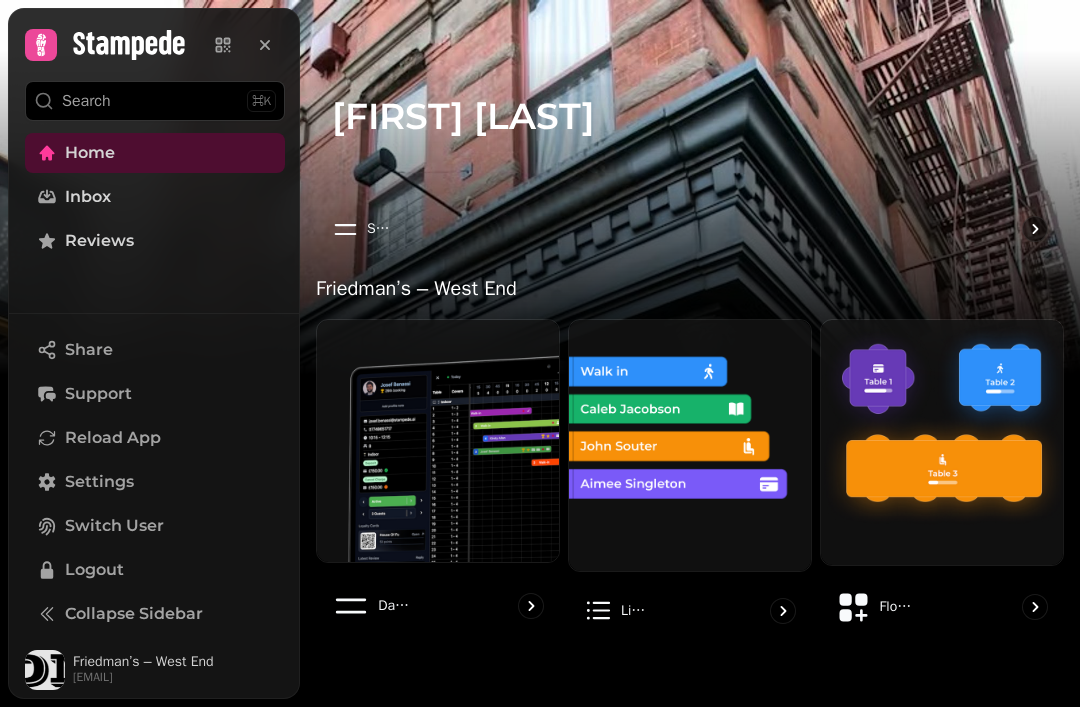 click on "Collapse Sidebar" at bounding box center [155, 614] 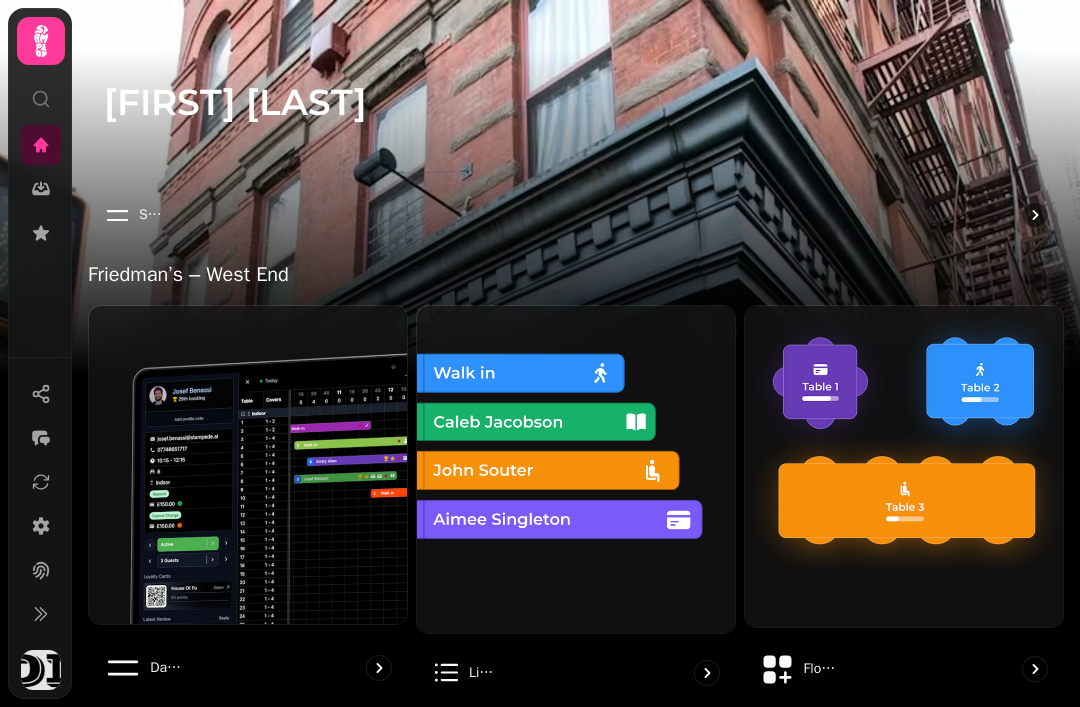 scroll, scrollTop: 13, scrollLeft: 0, axis: vertical 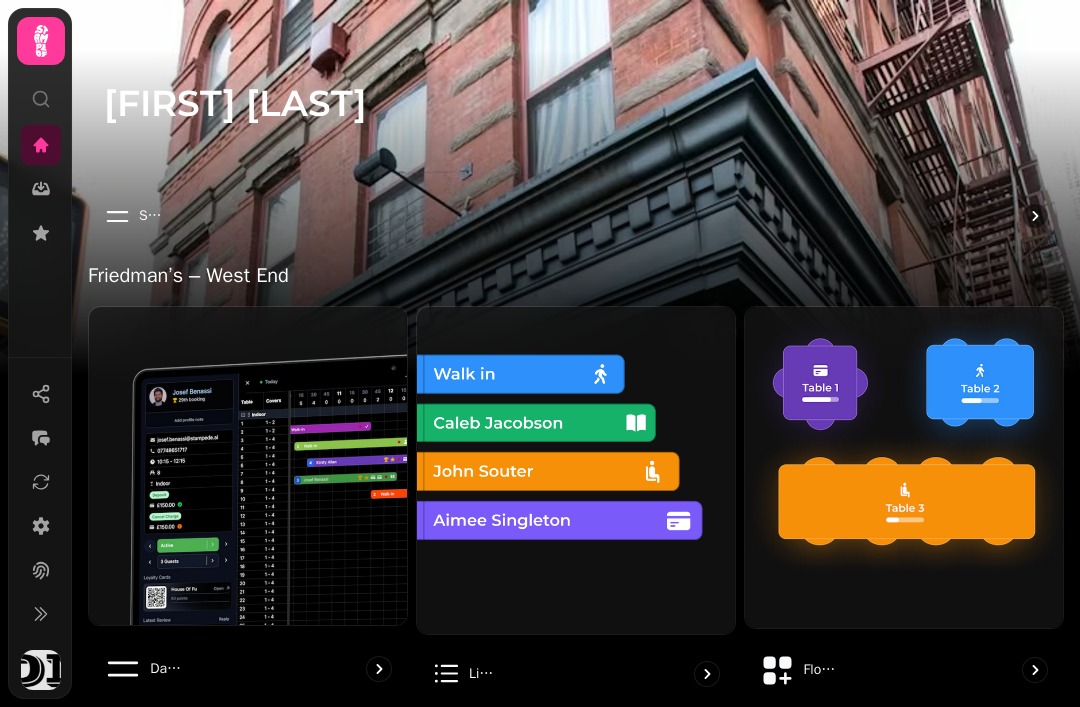 click 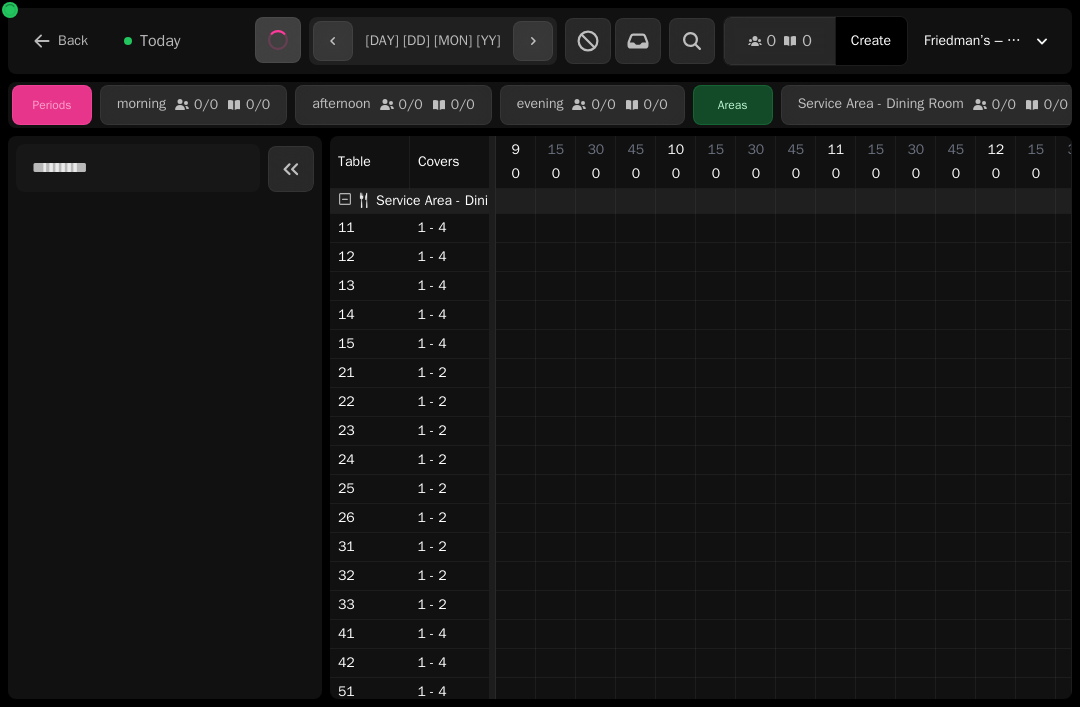 type on "**********" 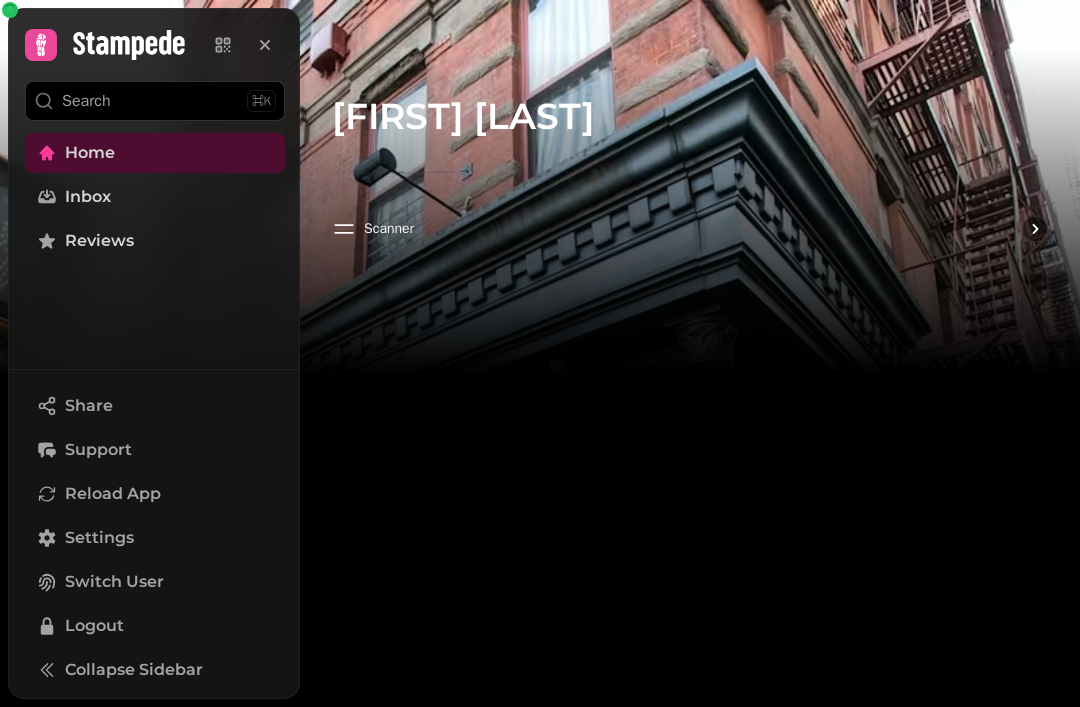 scroll, scrollTop: 0, scrollLeft: 0, axis: both 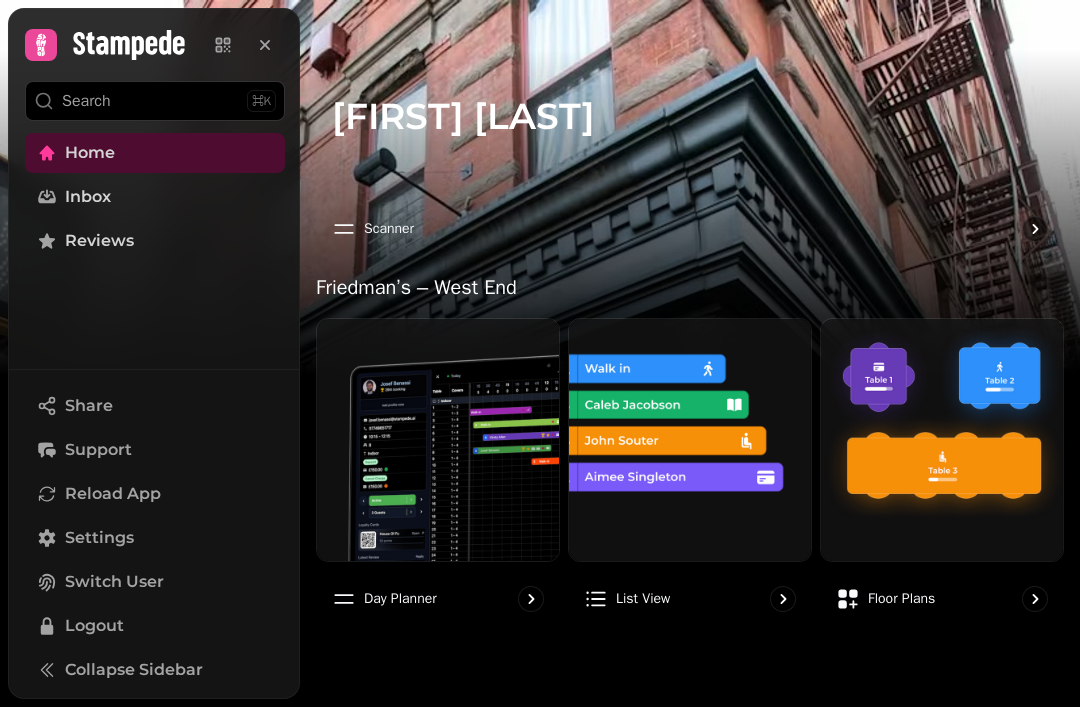 click on "Reload App" at bounding box center [113, 494] 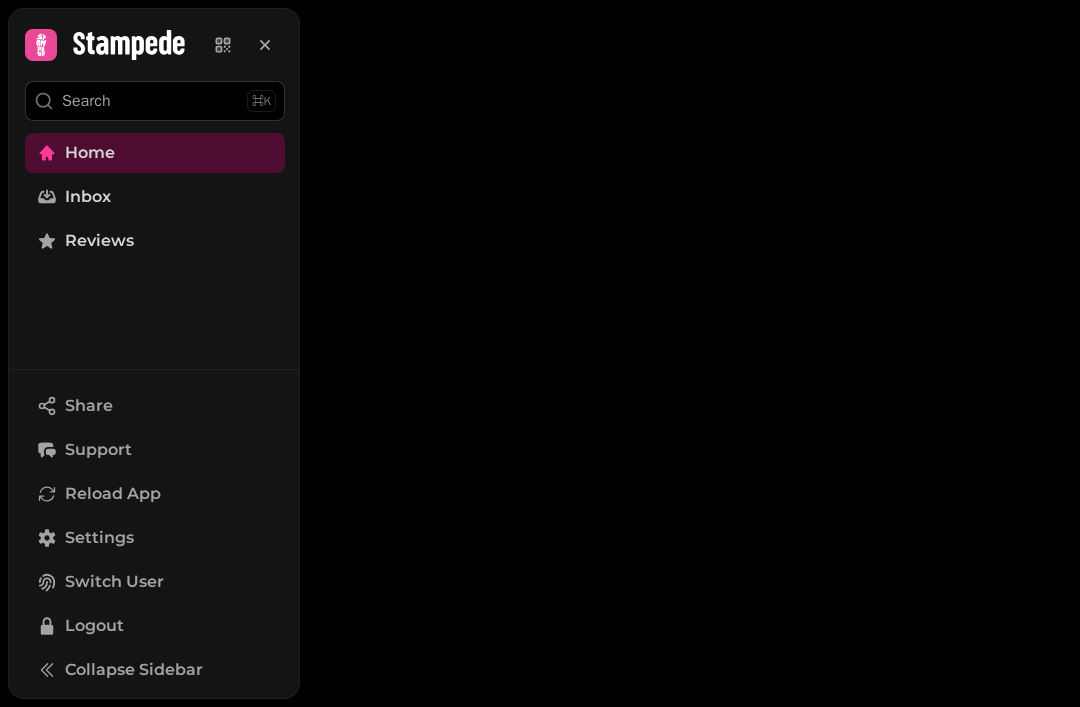 scroll, scrollTop: 0, scrollLeft: 0, axis: both 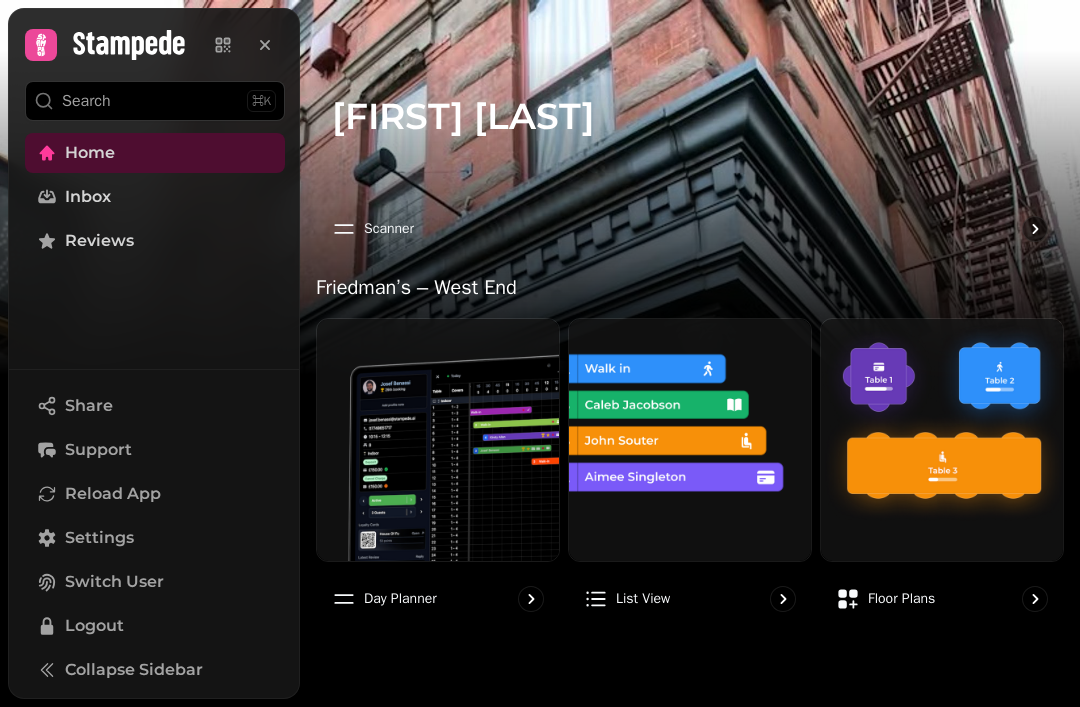 click on "Reload App" at bounding box center (113, 494) 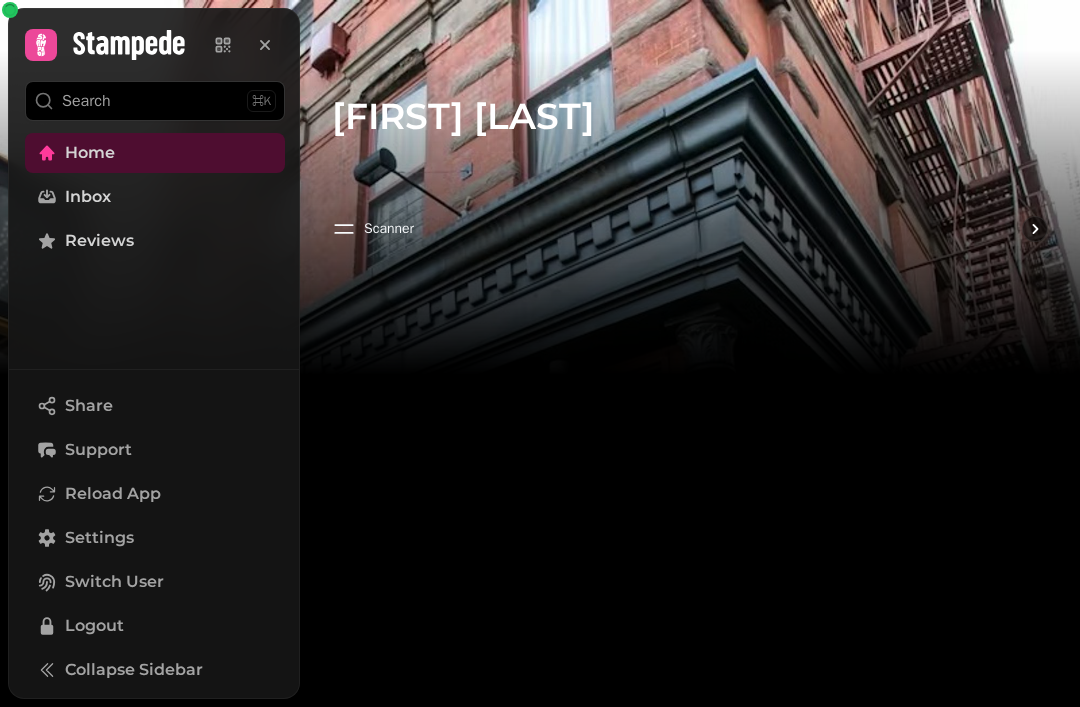 scroll, scrollTop: 0, scrollLeft: 0, axis: both 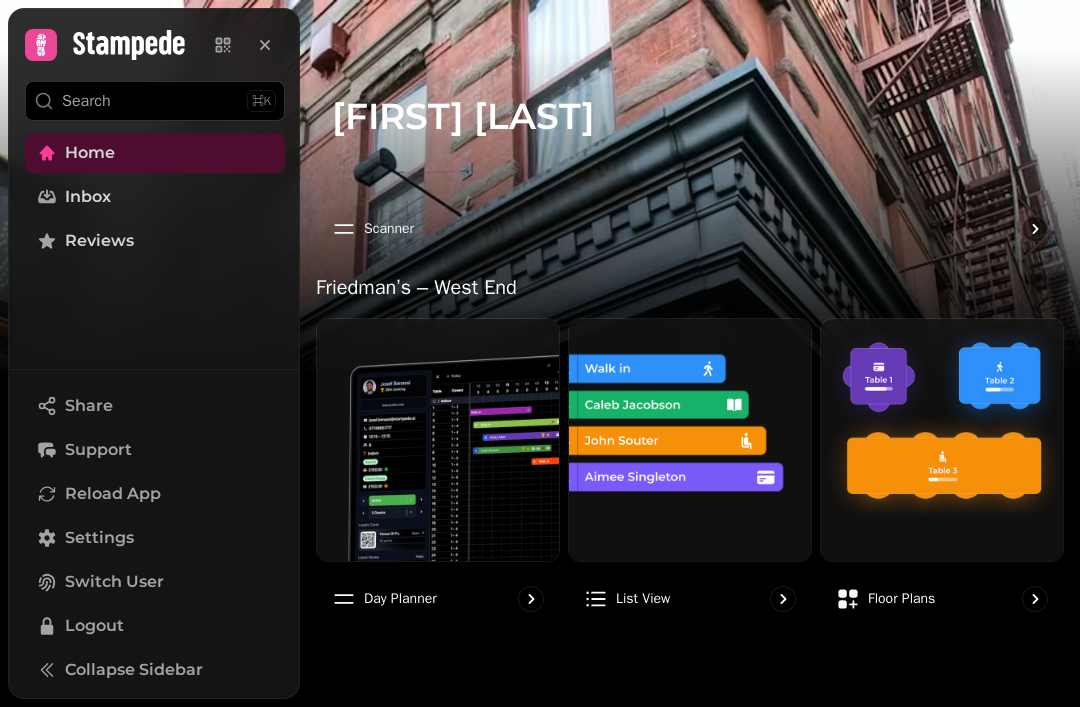 click on "Inbox" at bounding box center [88, 197] 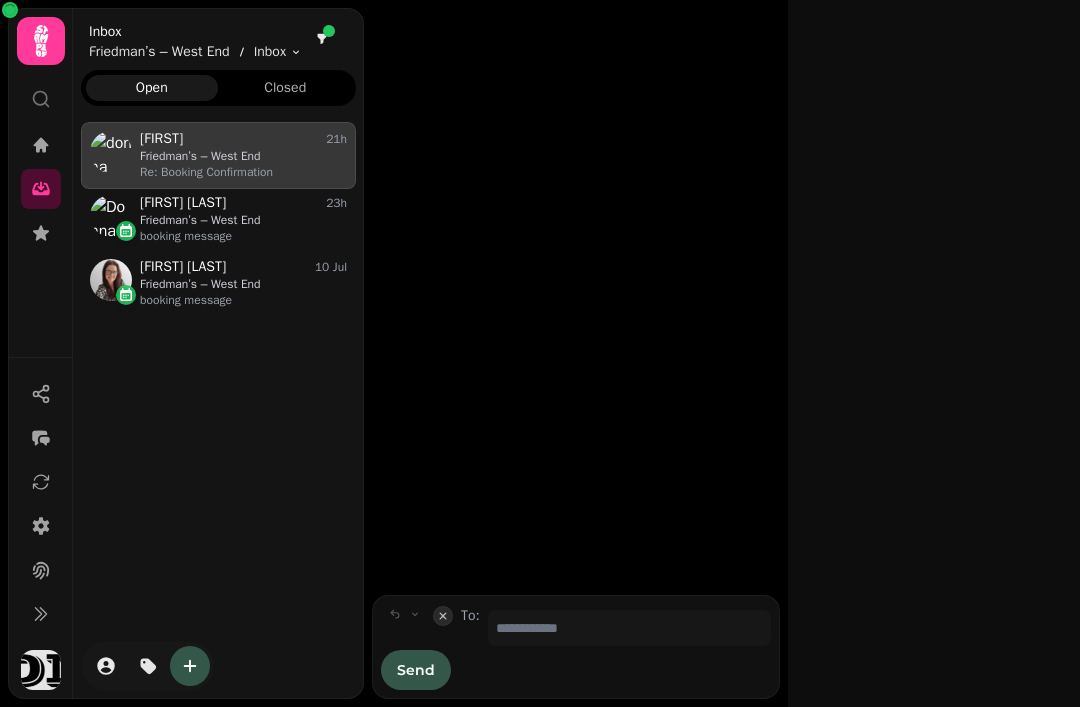 scroll, scrollTop: 568, scrollLeft: 275, axis: both 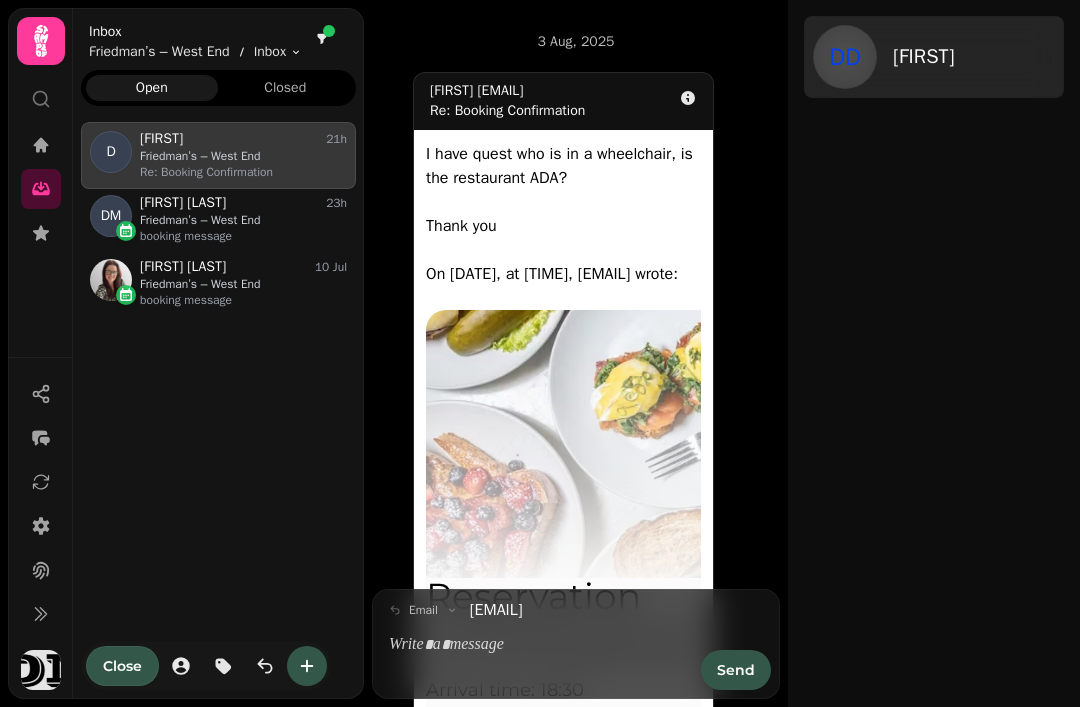 click at bounding box center [41, 91] 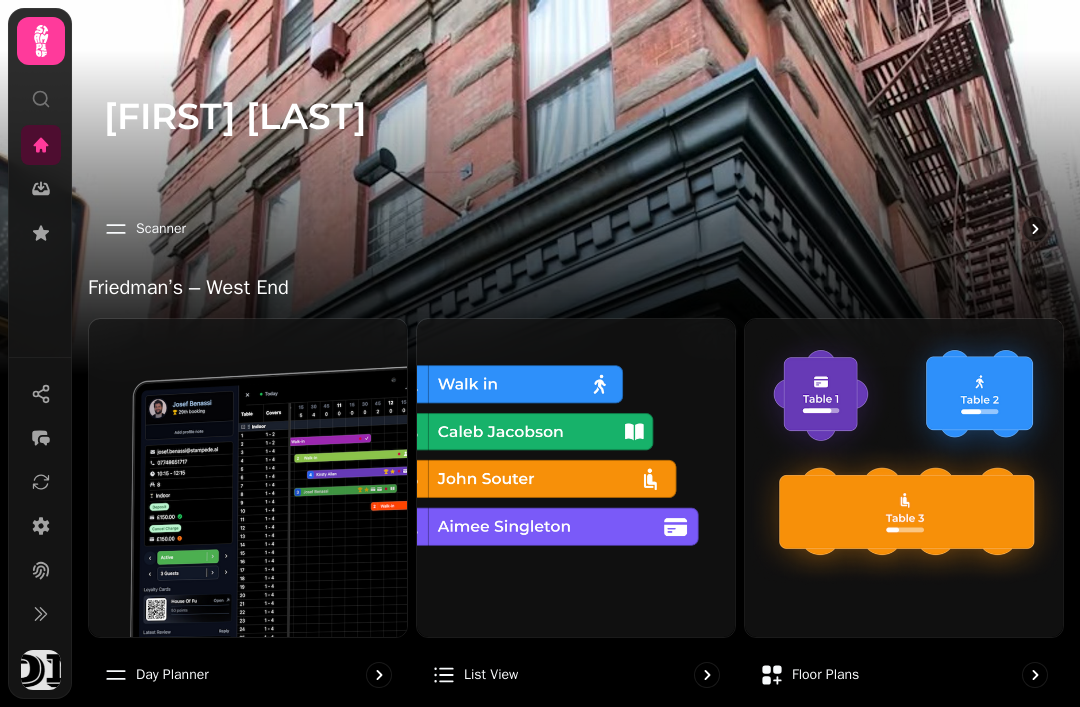click on "Floor Plans" at bounding box center (825, 675) 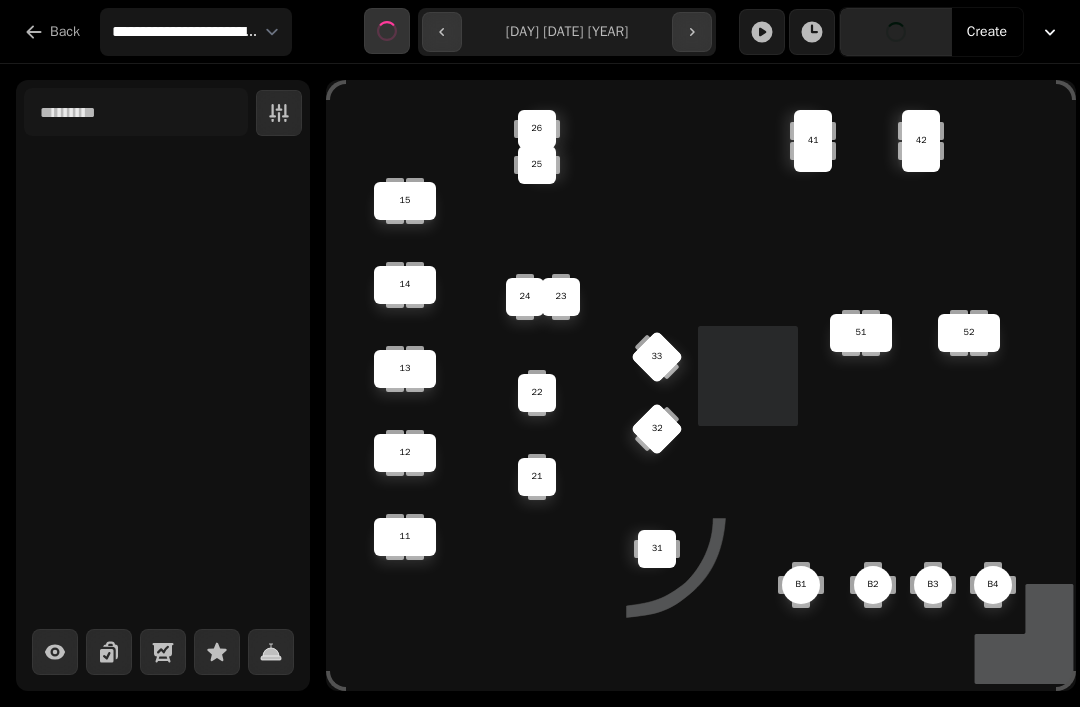 click 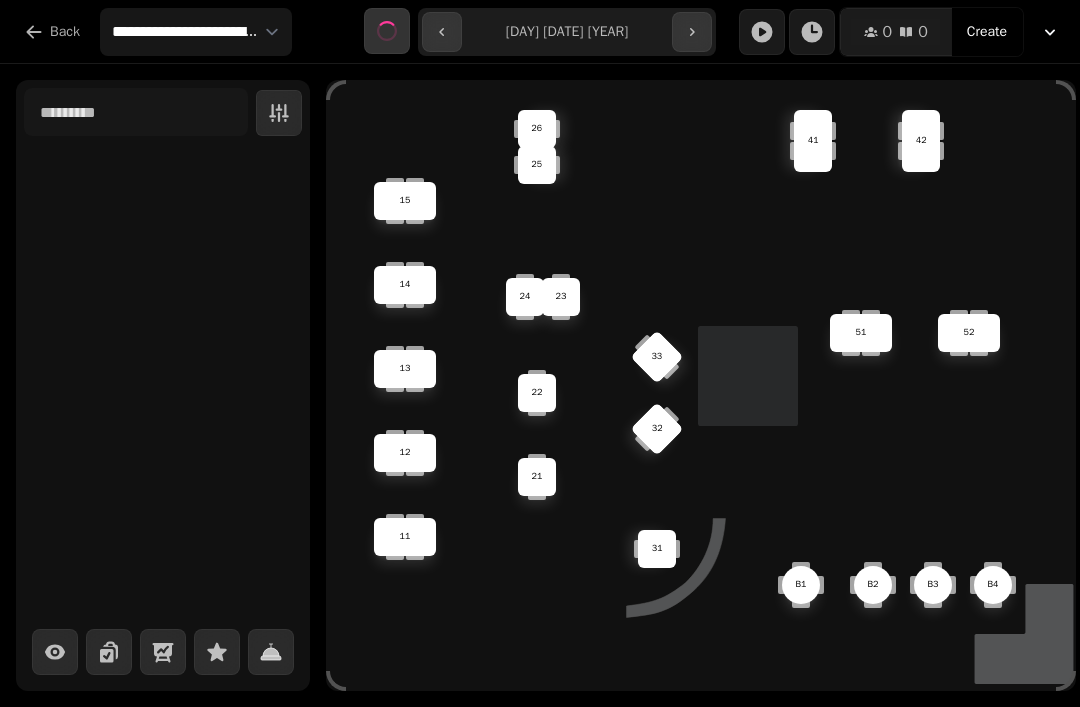 click on "Back" at bounding box center [52, 32] 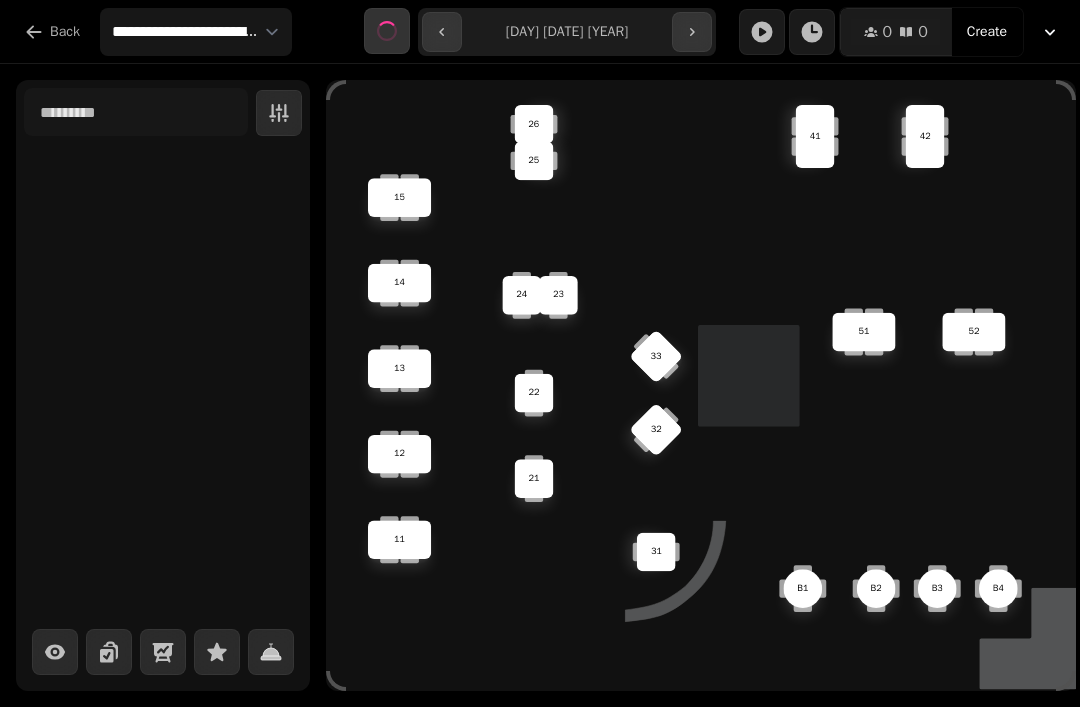 type on "**********" 